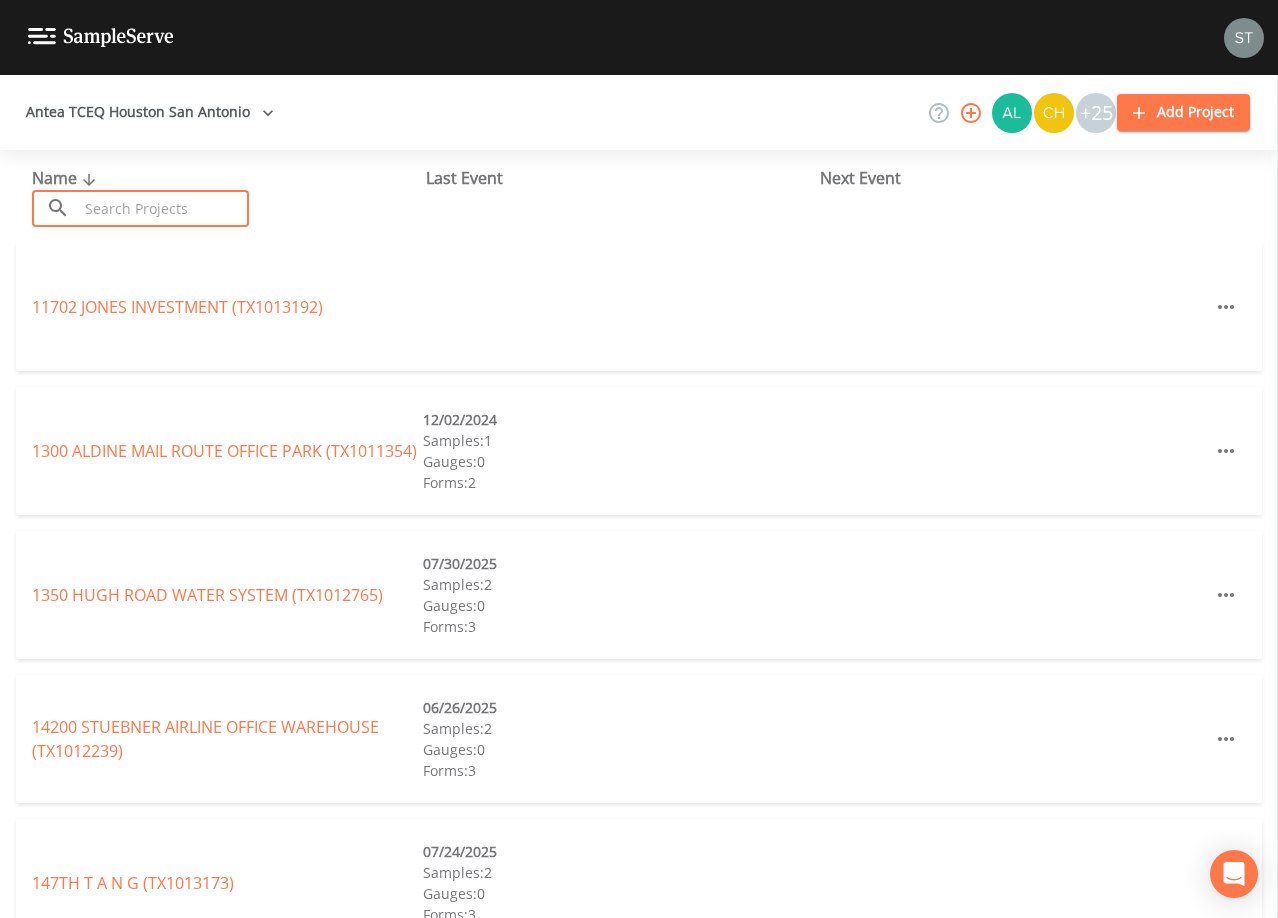 scroll, scrollTop: 0, scrollLeft: 0, axis: both 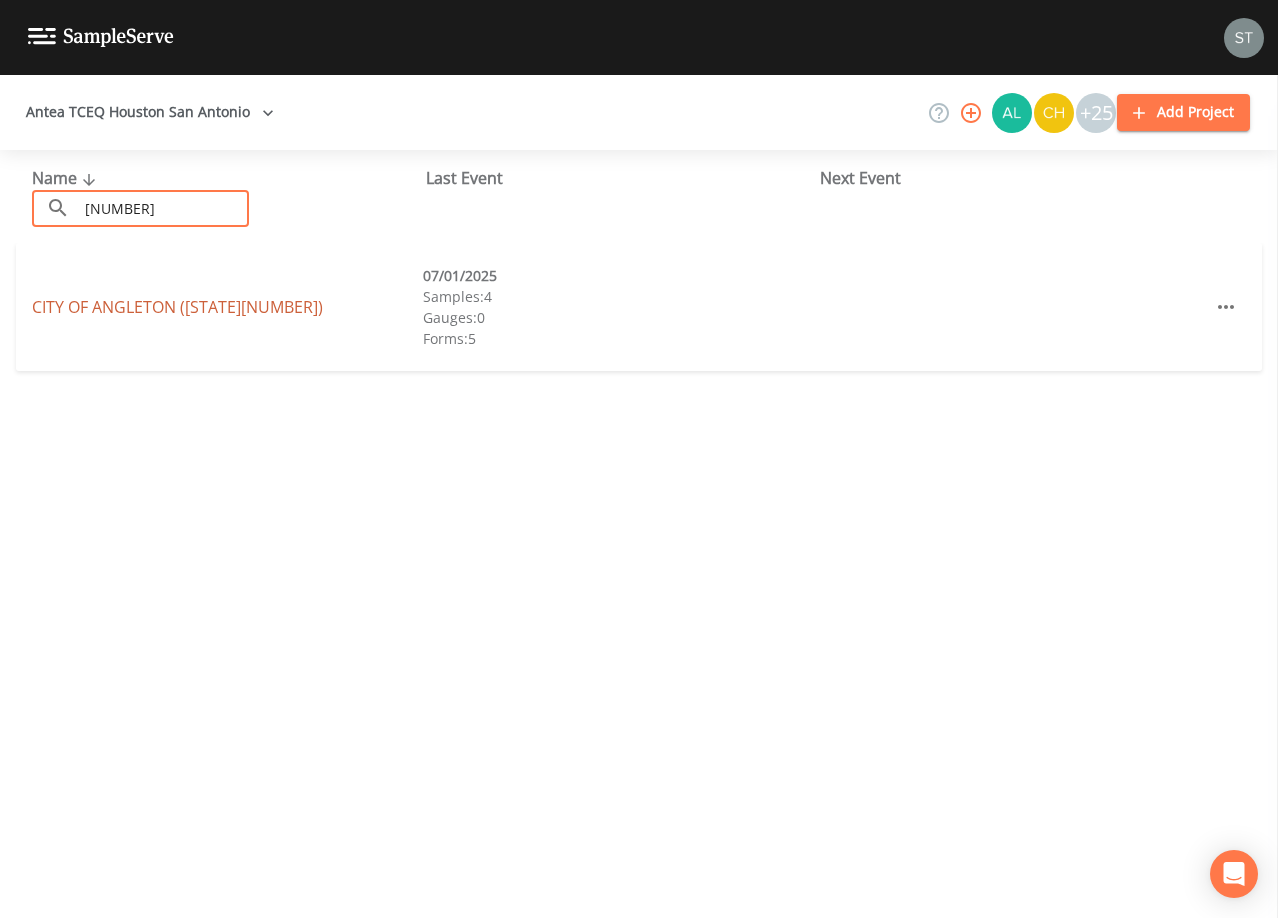 type on "[NUMBER]" 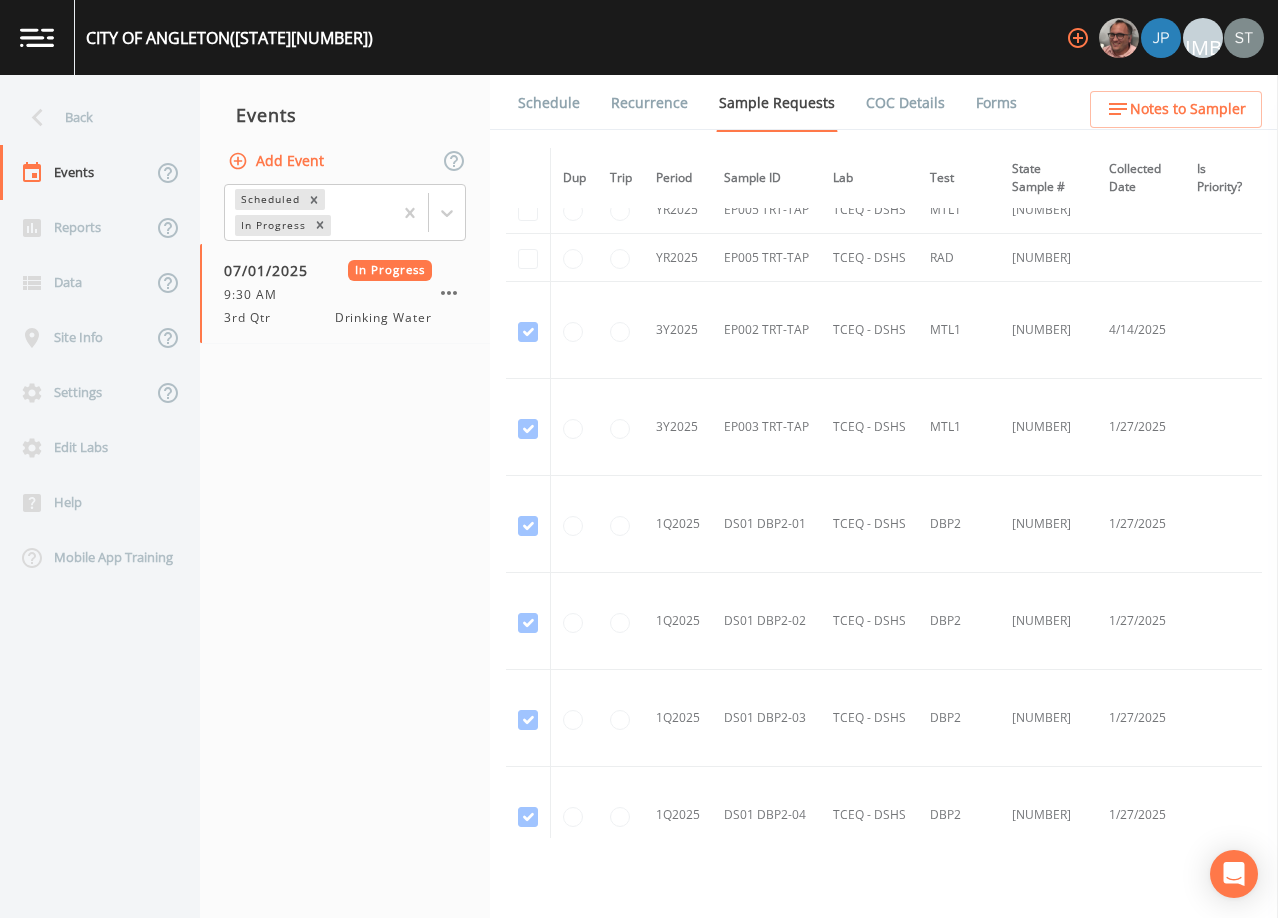 scroll, scrollTop: 3448, scrollLeft: 0, axis: vertical 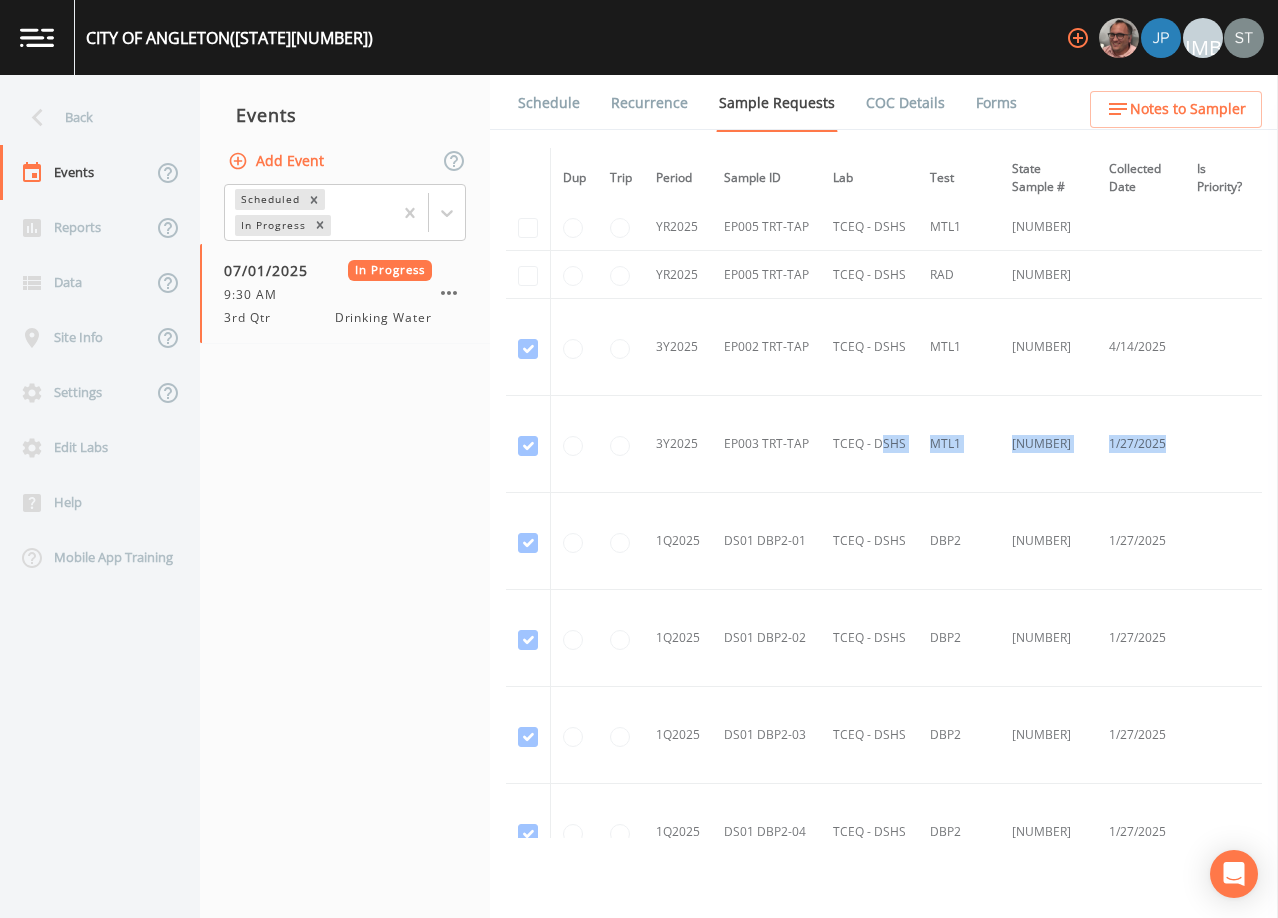 drag, startPoint x: 1189, startPoint y: 443, endPoint x: 877, endPoint y: 454, distance: 312.19385 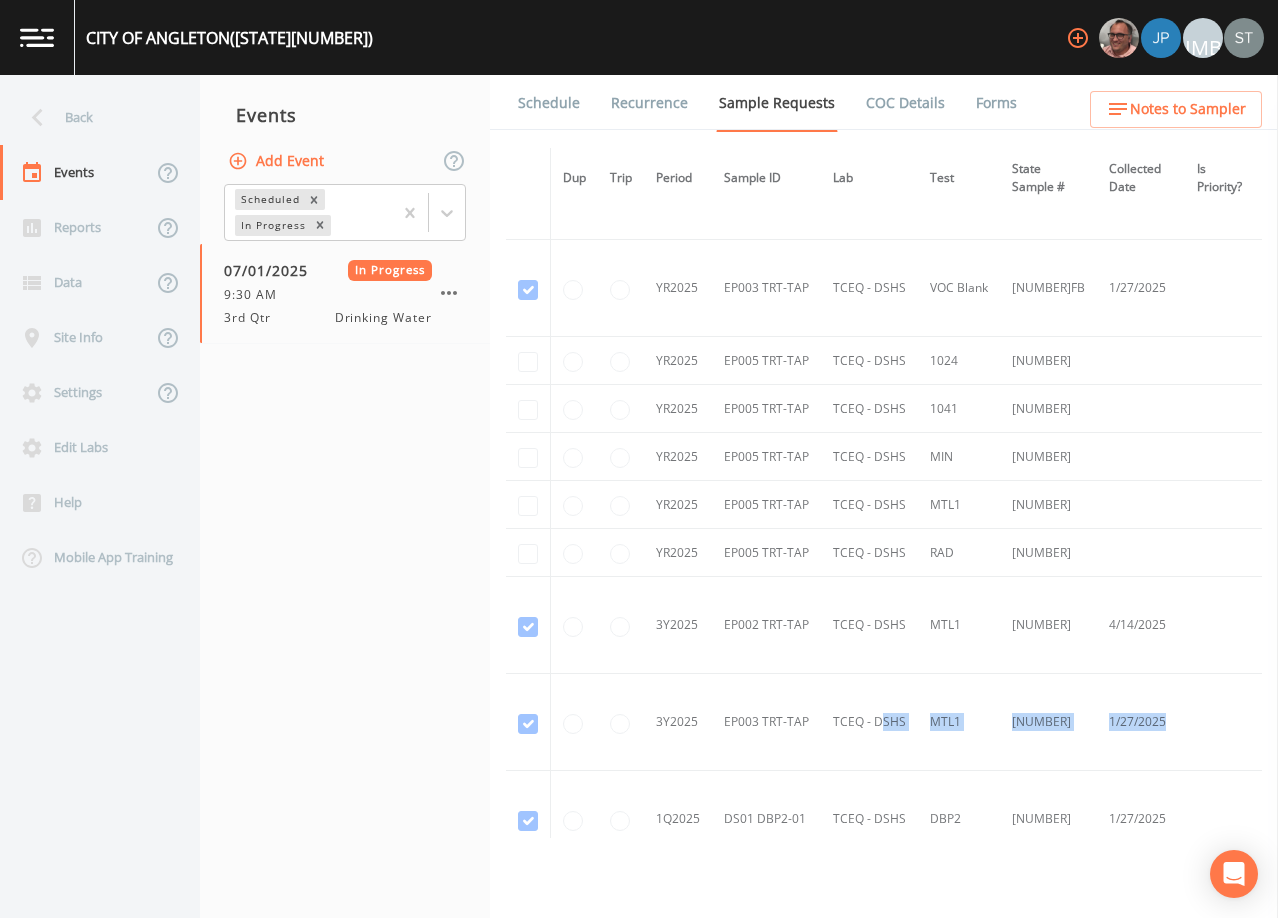 scroll, scrollTop: 3148, scrollLeft: 0, axis: vertical 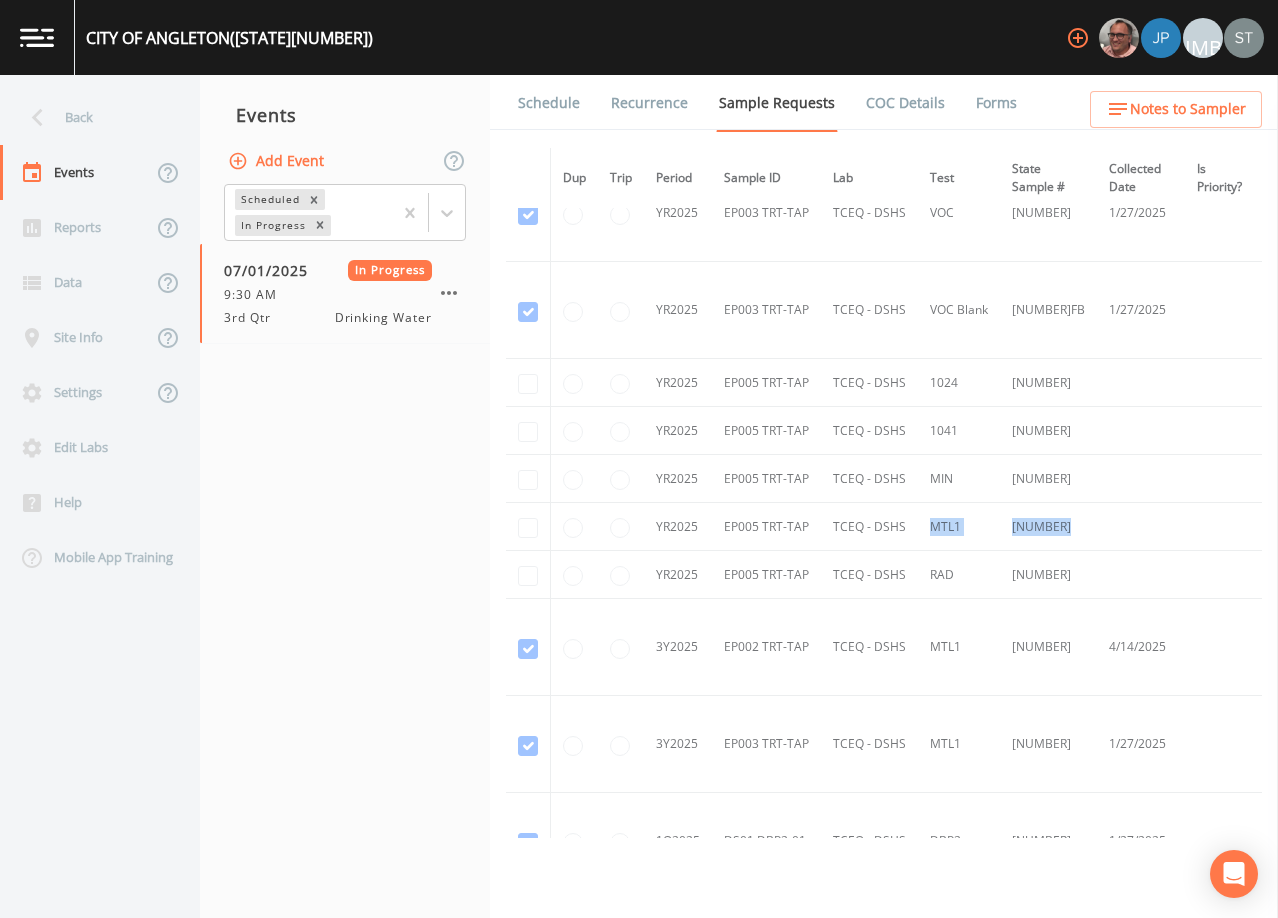 drag, startPoint x: 1101, startPoint y: 527, endPoint x: 914, endPoint y: 531, distance: 187.04277 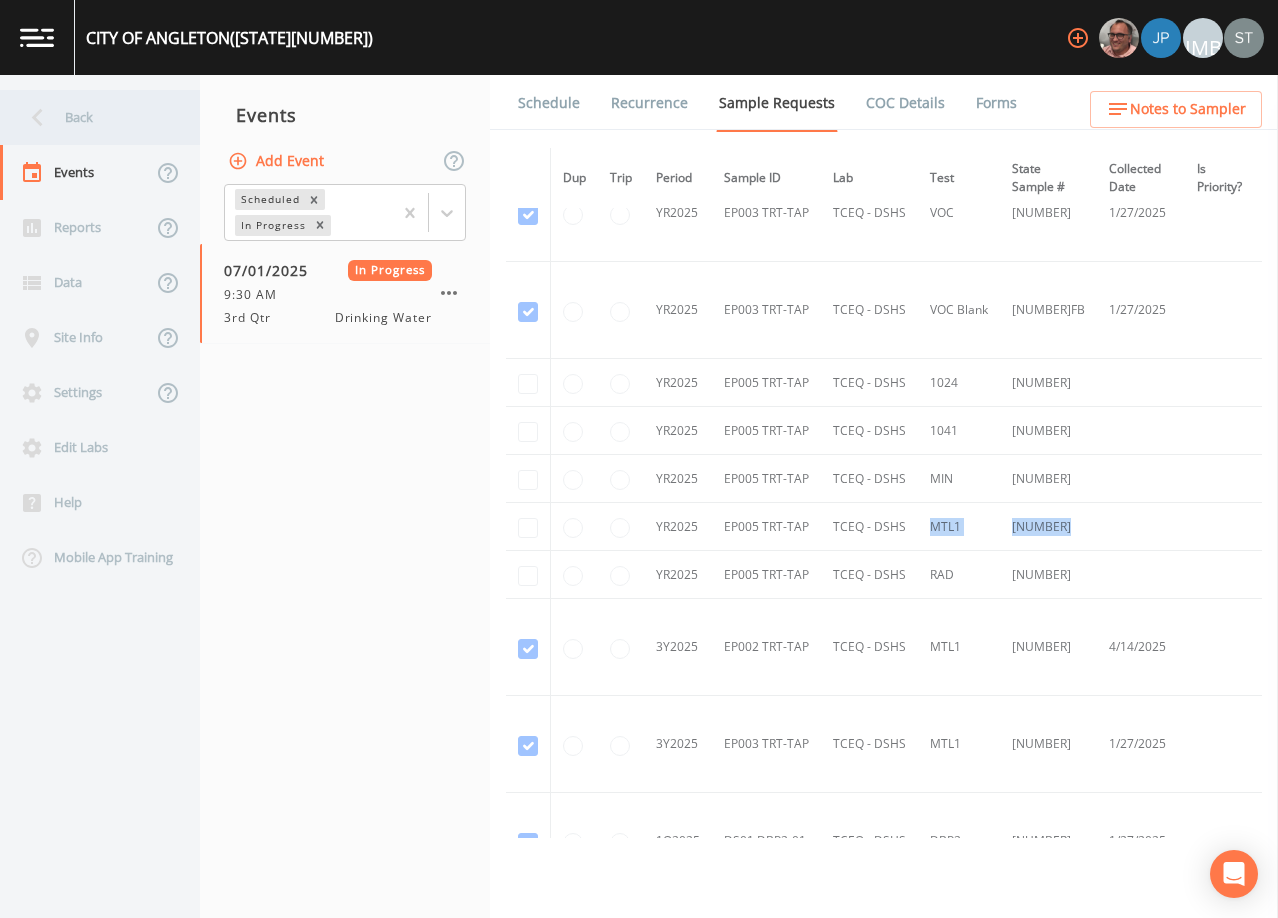 click on "Back" at bounding box center [90, 117] 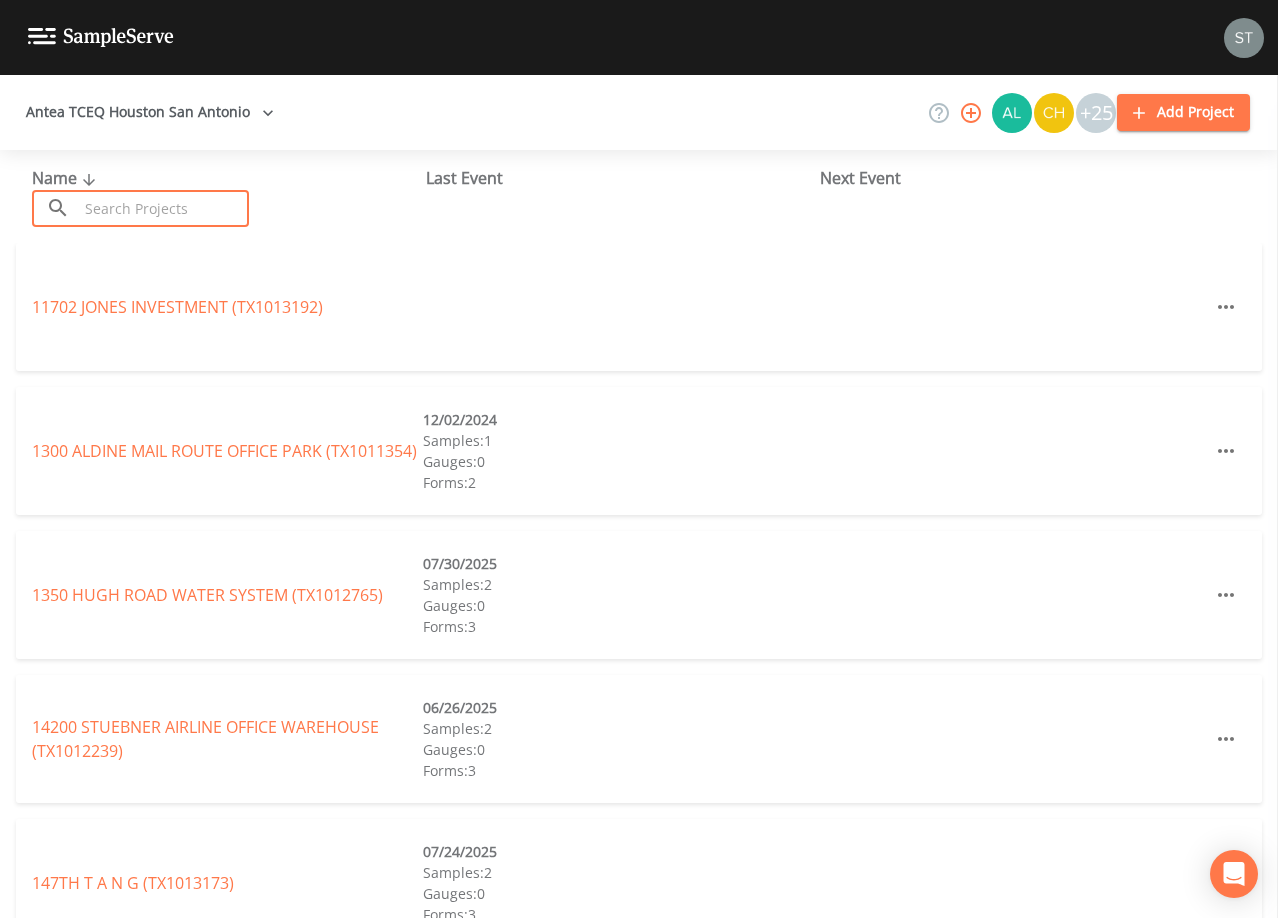 click at bounding box center [163, 208] 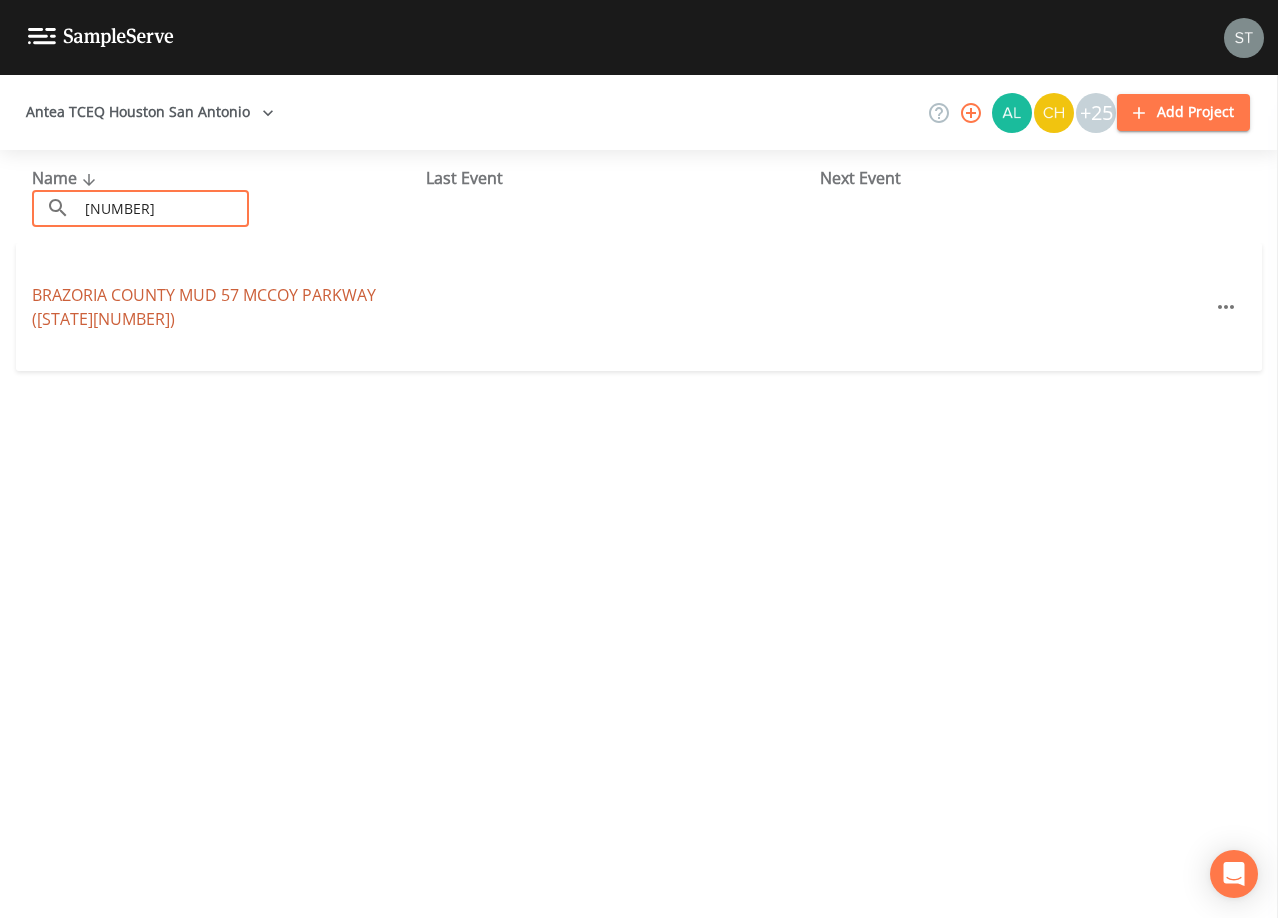 type on "[NUMBER]" 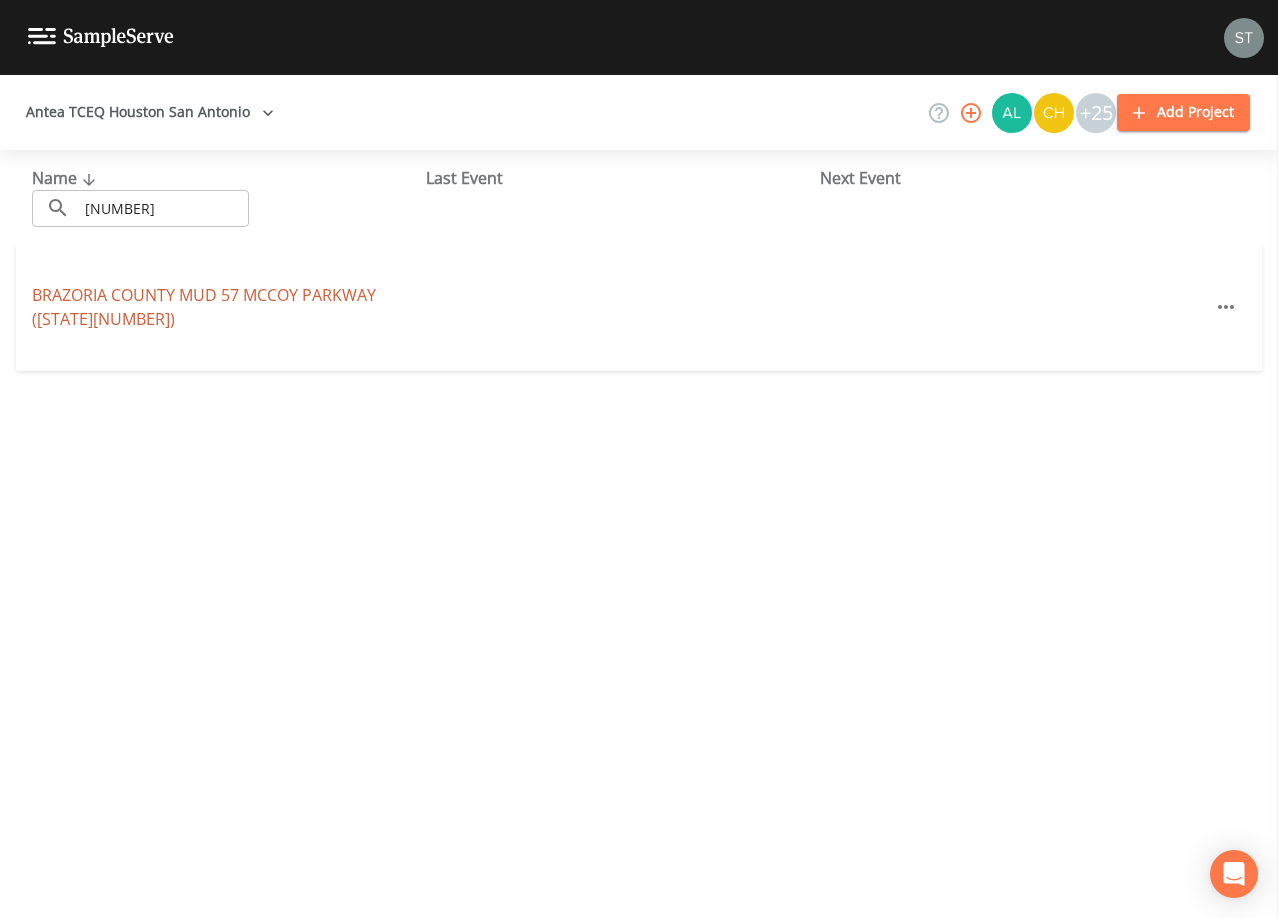 click on "BRAZORIA COUNTY MUD 57 MCCOY PARKWAY   ([STATE][NUMBER])" at bounding box center [204, 307] 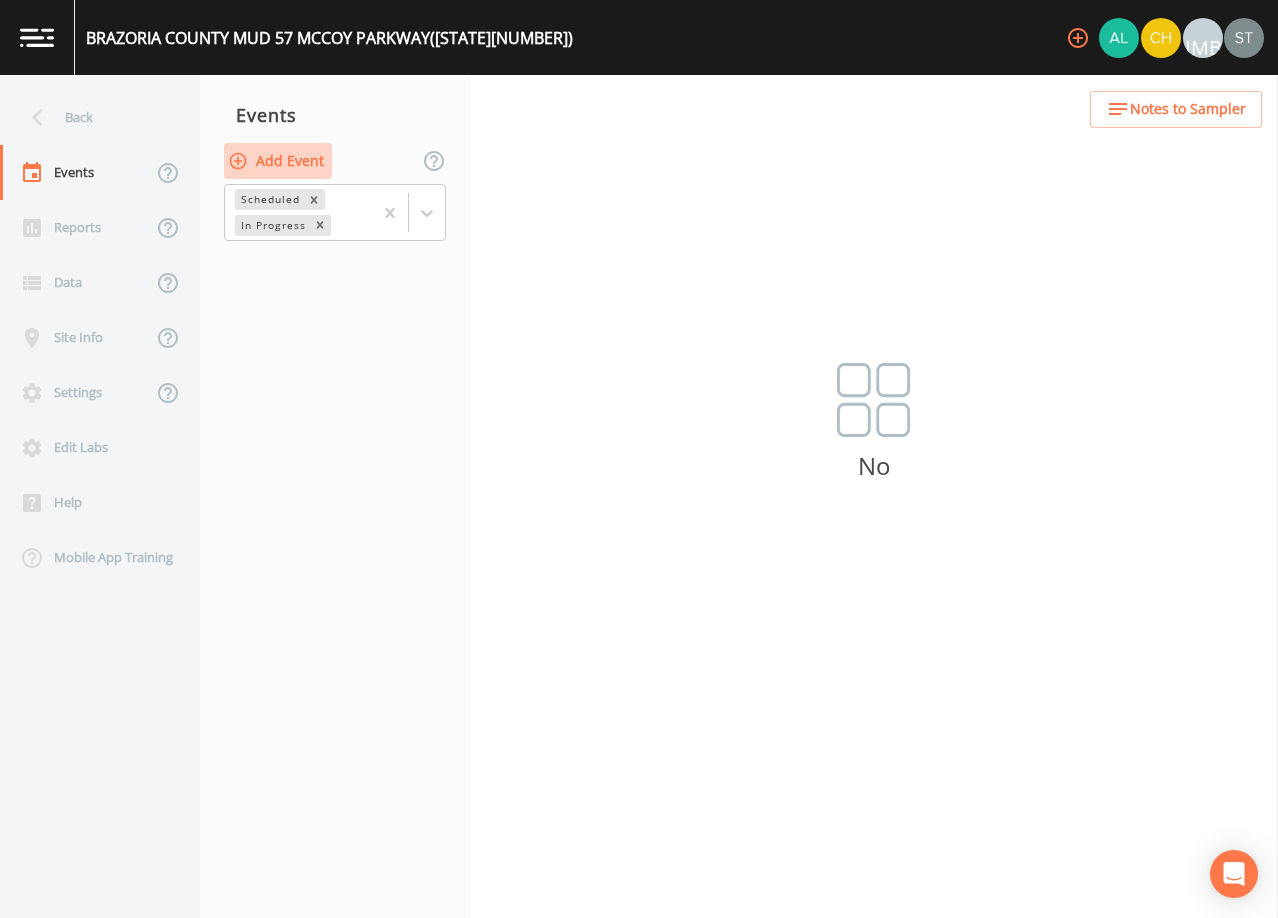 click on "Add Event" at bounding box center (278, 161) 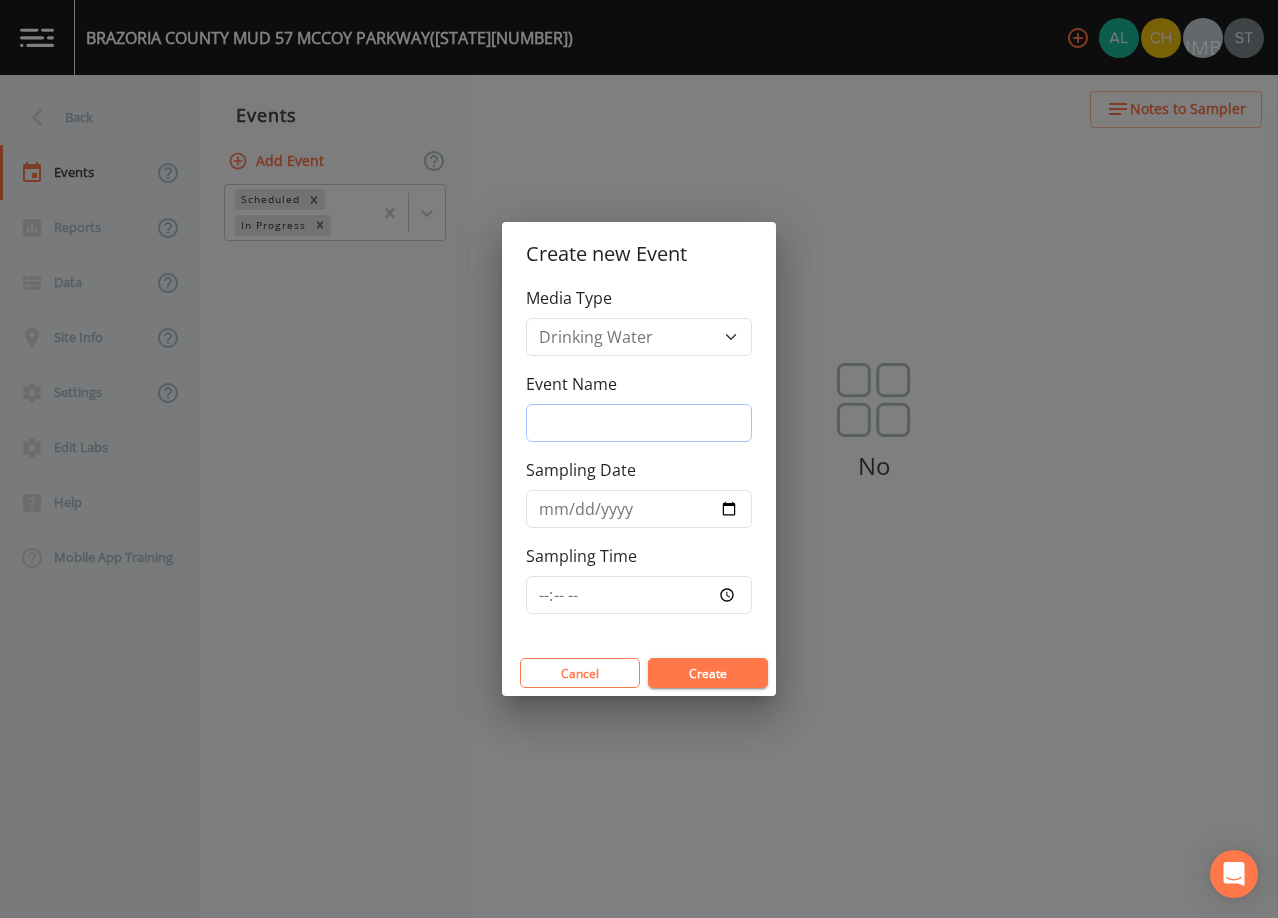 click on "Event Name" at bounding box center (639, 423) 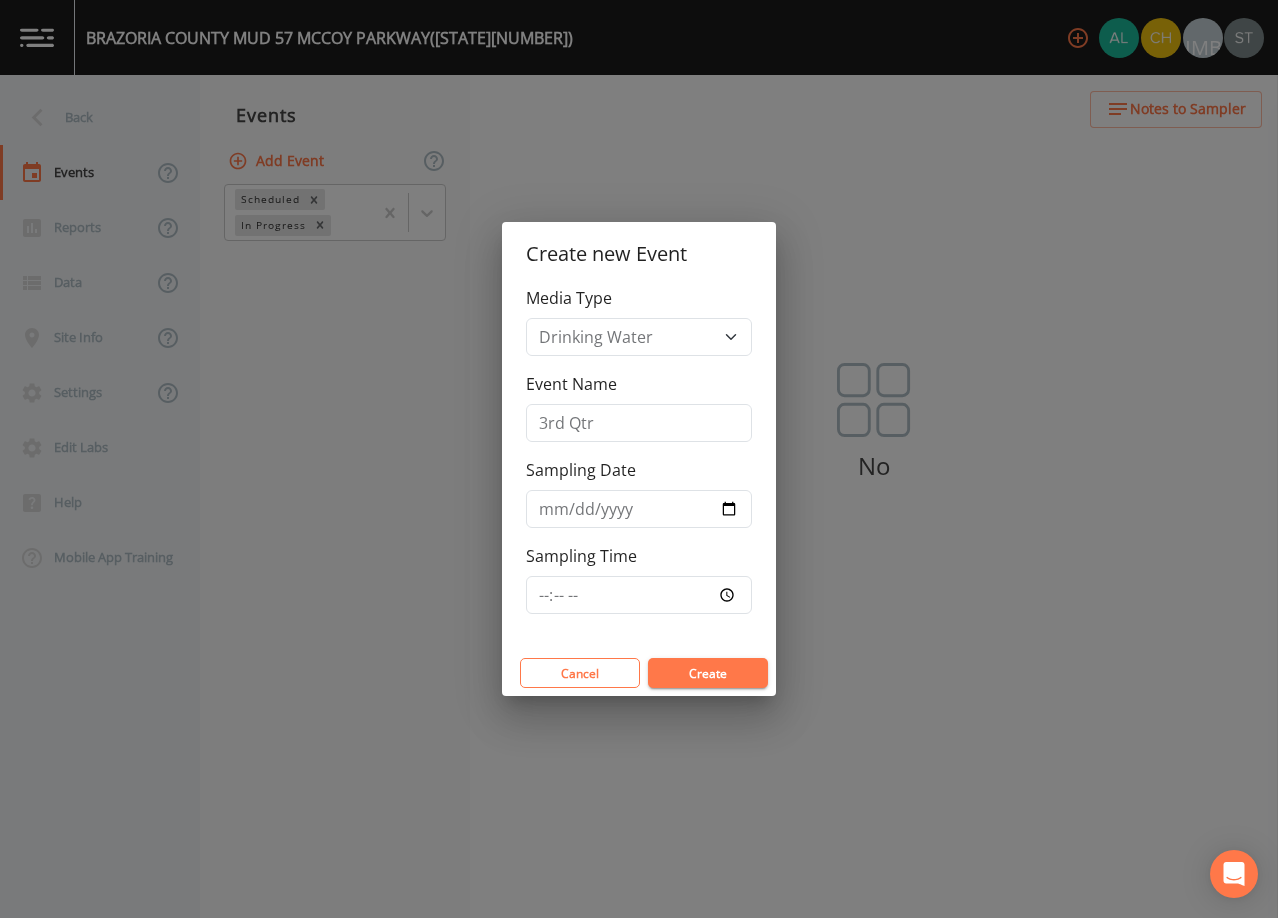 click on "Create" at bounding box center (708, 673) 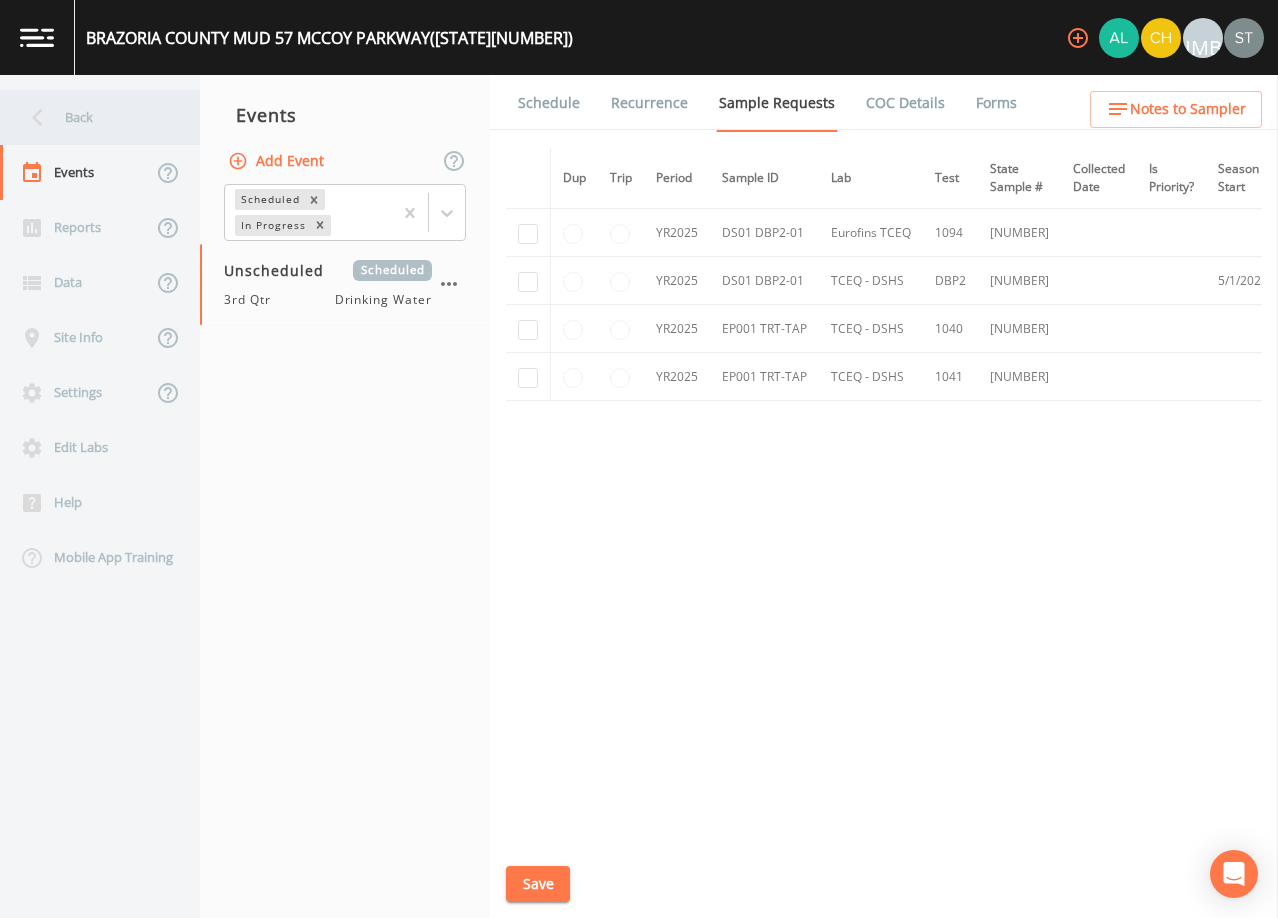click on "Back" at bounding box center [90, 117] 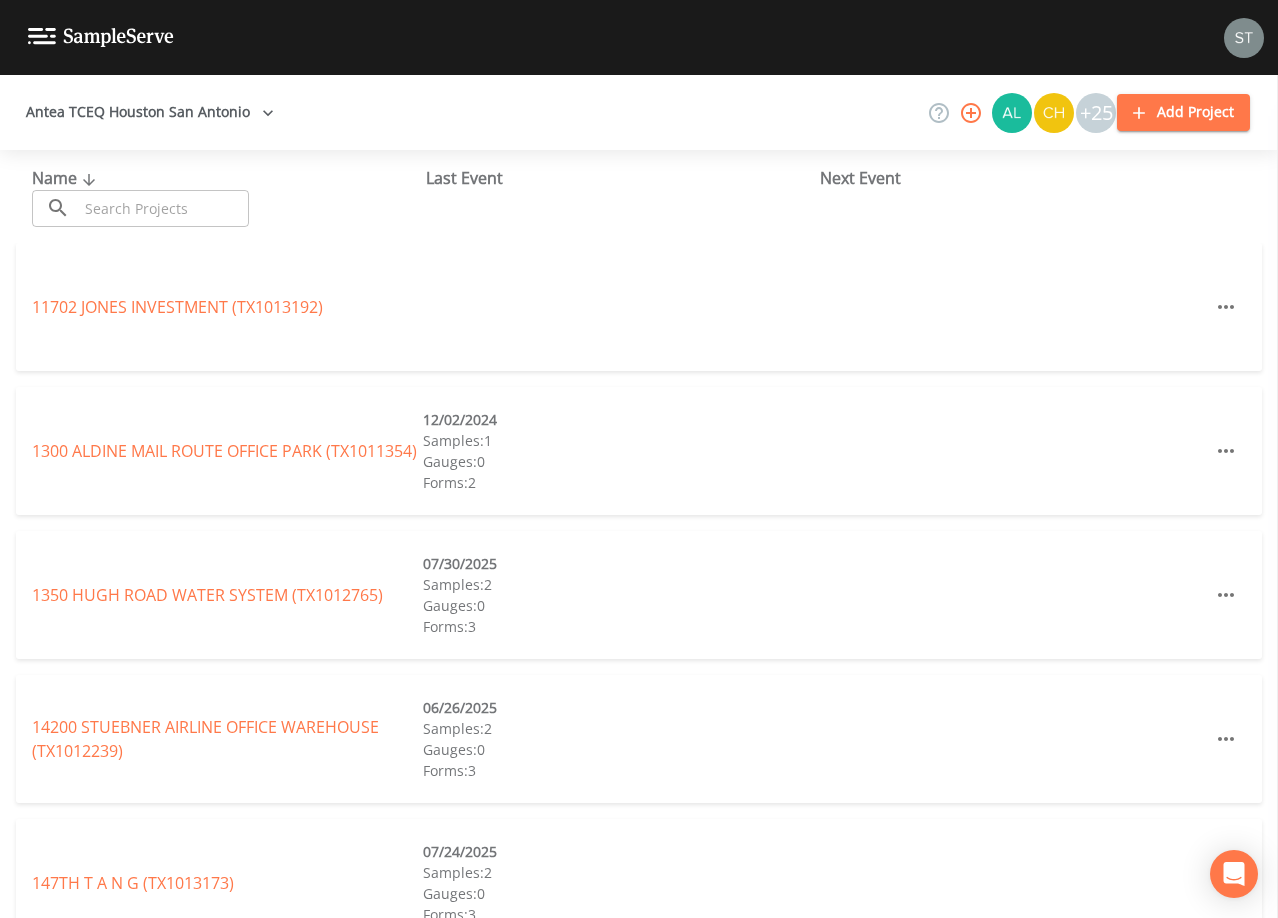 click at bounding box center (163, 208) 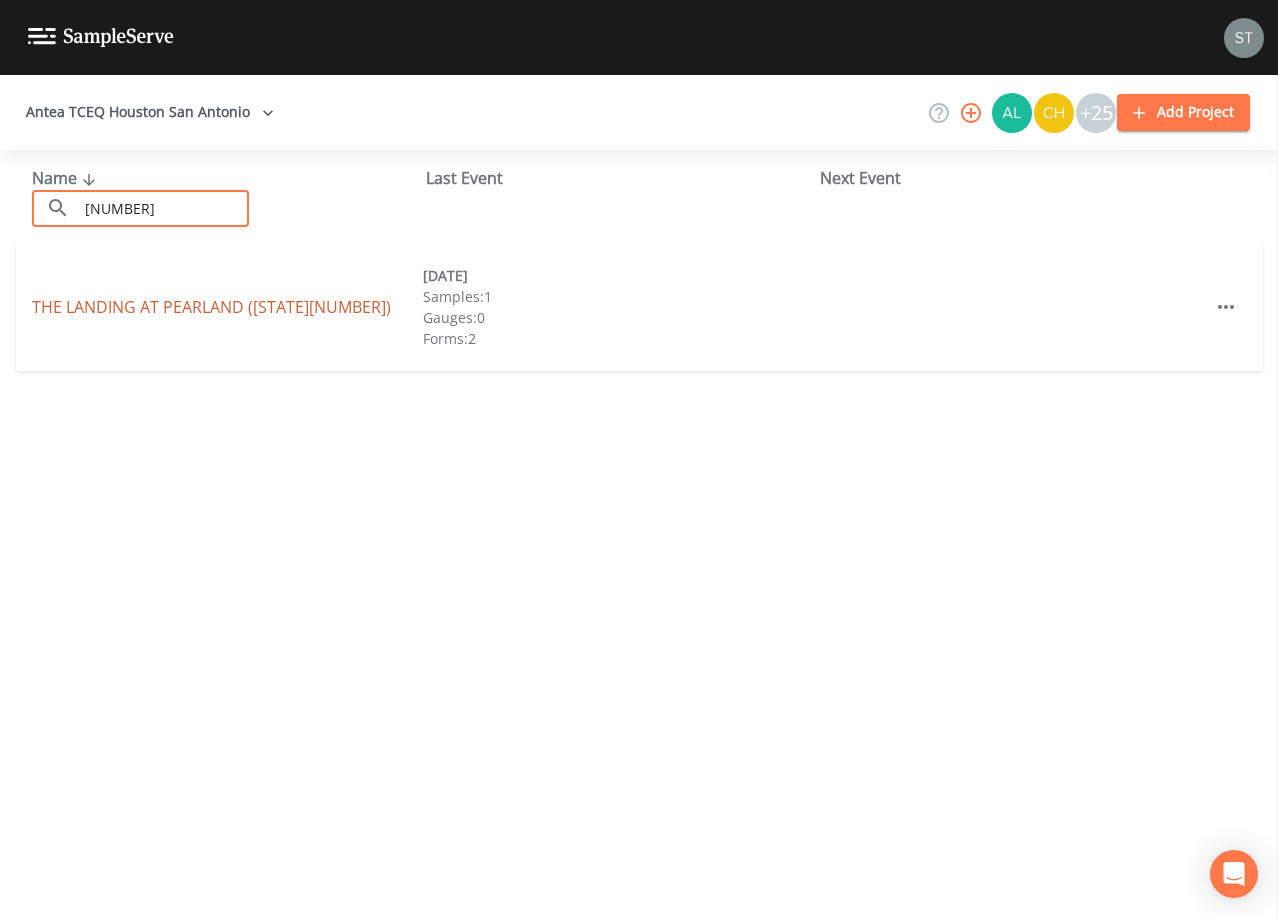 type on "[NUMBER]" 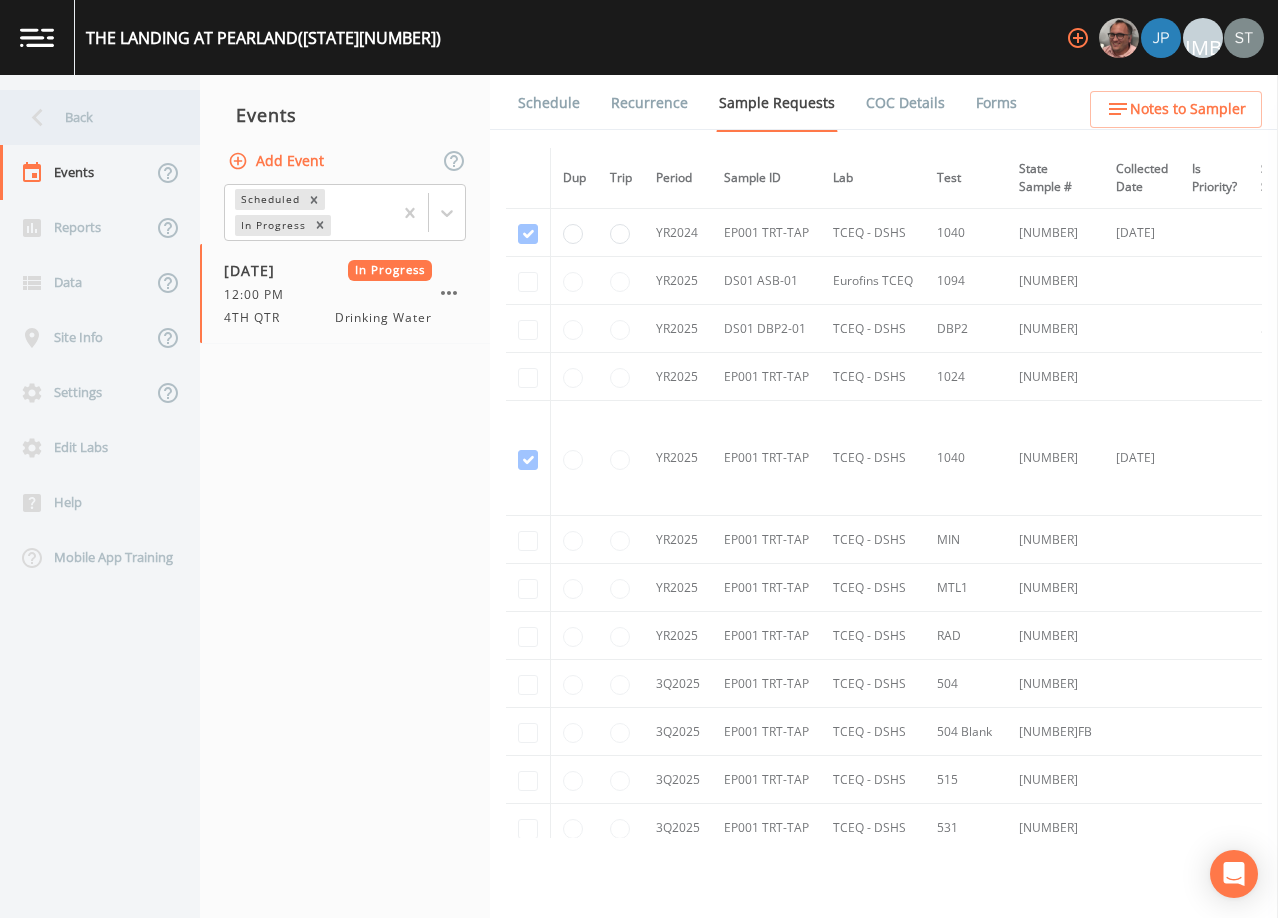 click on "Back" at bounding box center [90, 117] 